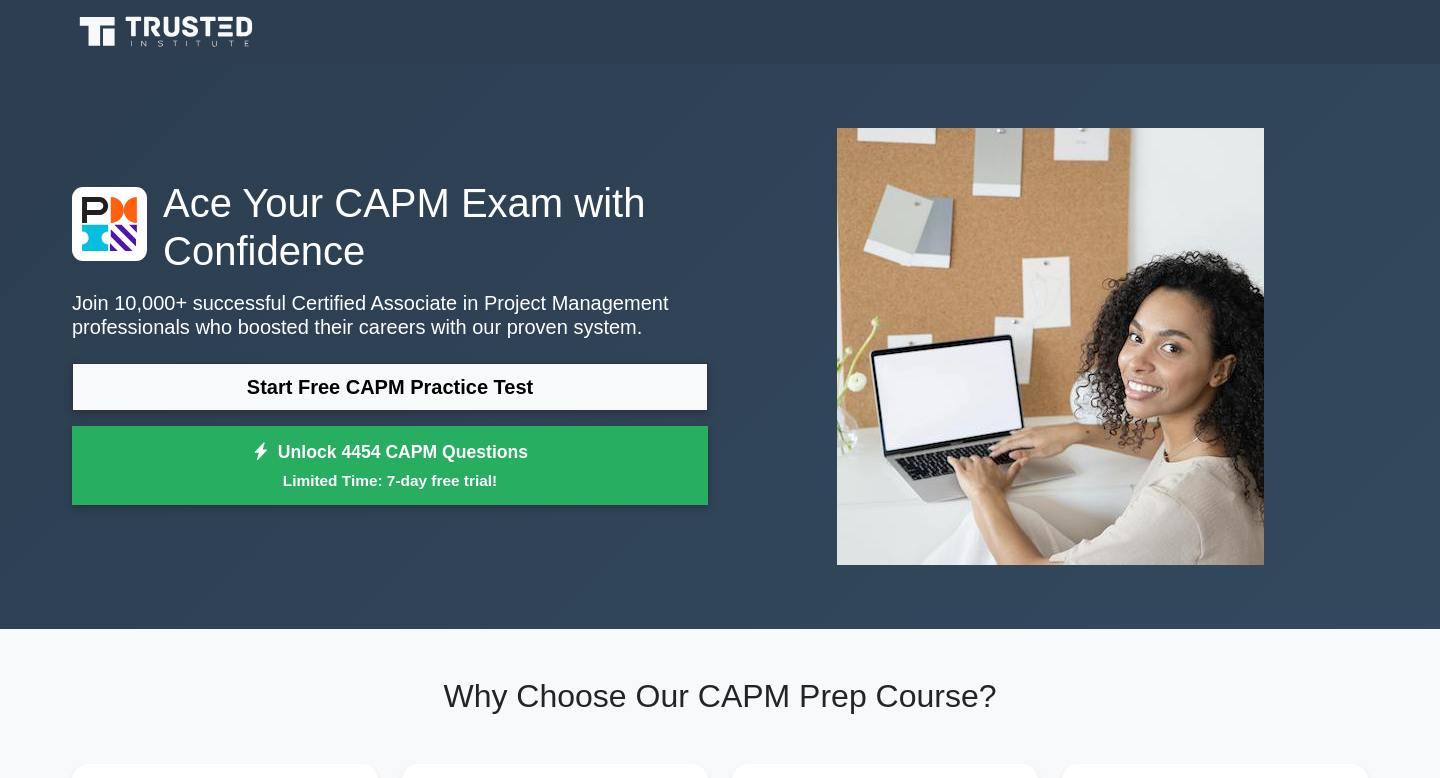 scroll, scrollTop: 0, scrollLeft: 0, axis: both 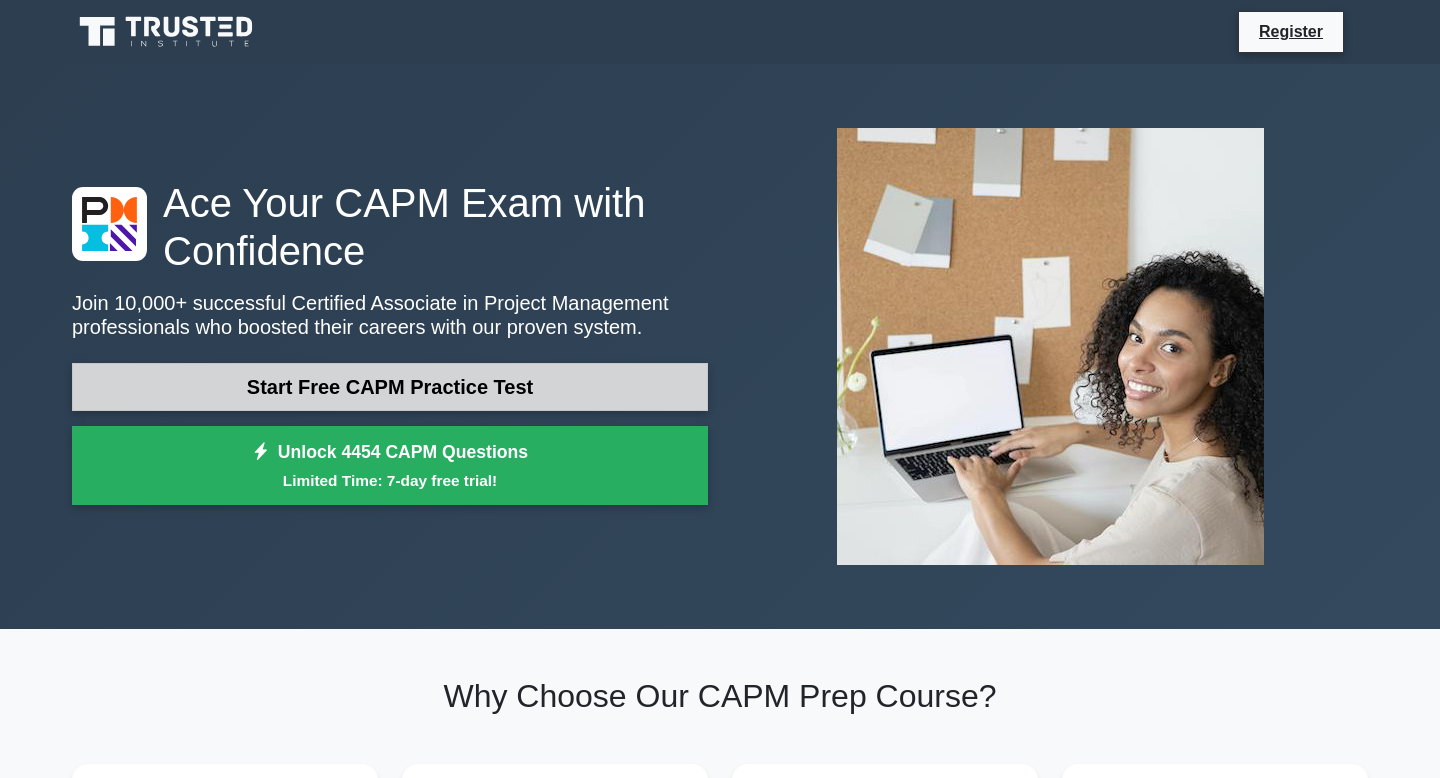 click on "Start Free CAPM Practice Test" at bounding box center (390, 387) 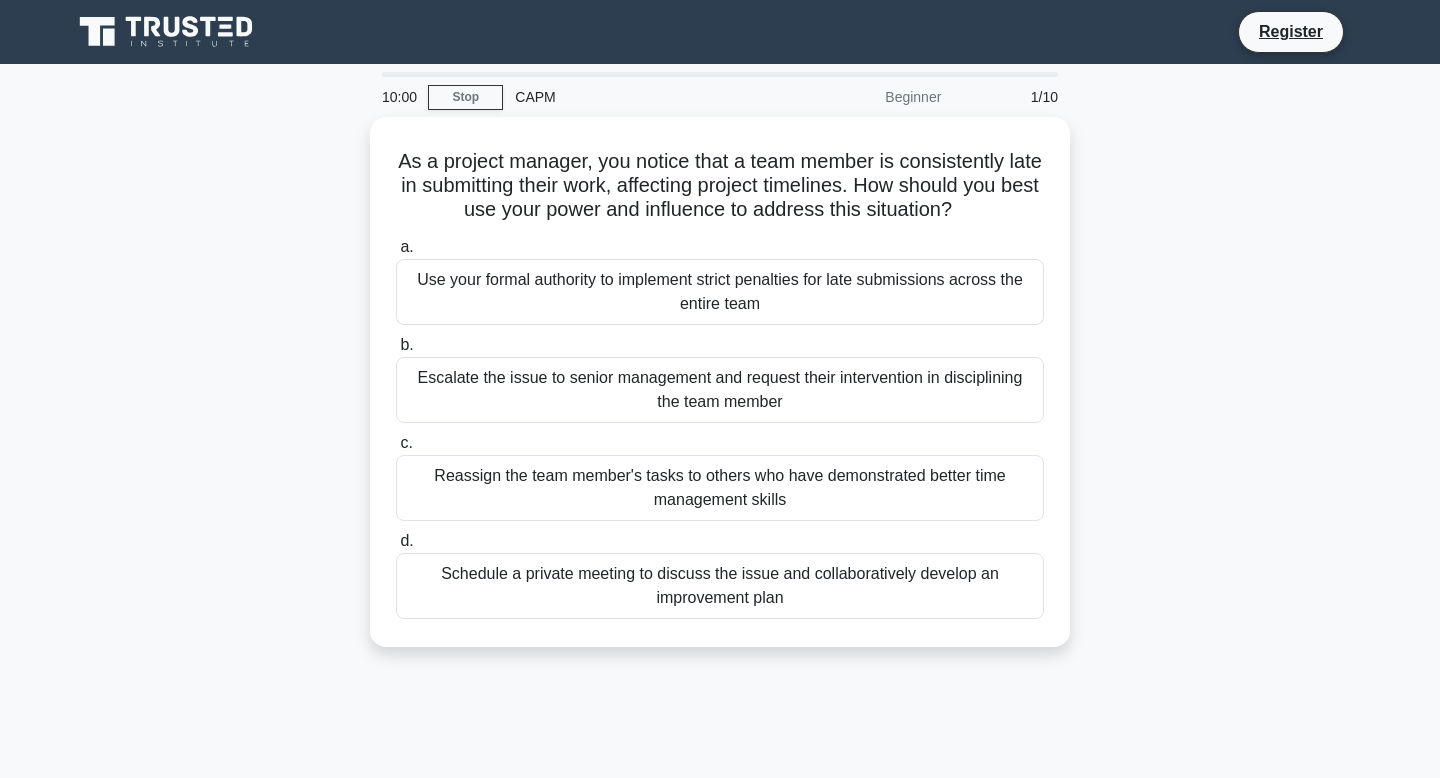 scroll, scrollTop: 0, scrollLeft: 0, axis: both 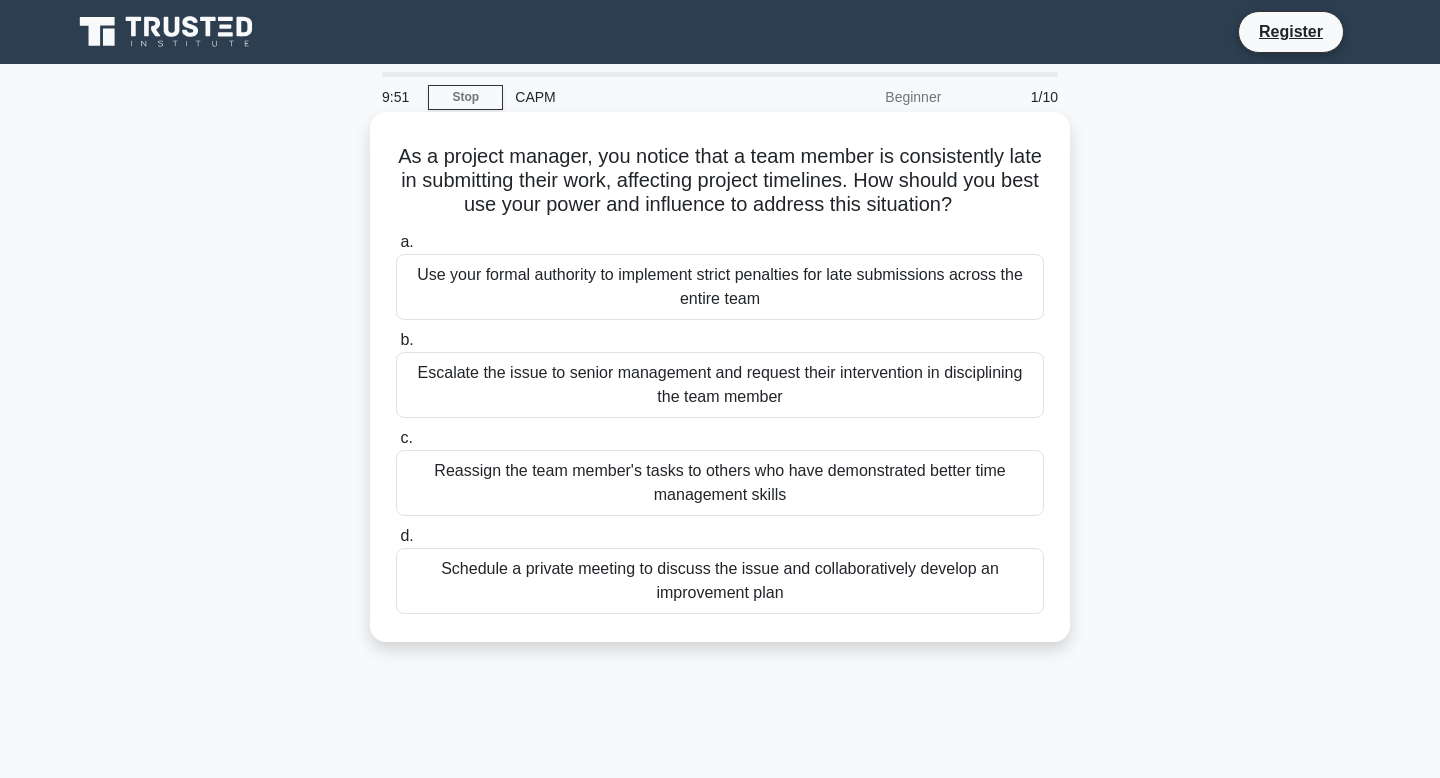 click on "Schedule a private meeting to discuss the issue and collaboratively develop an improvement plan" at bounding box center (720, 581) 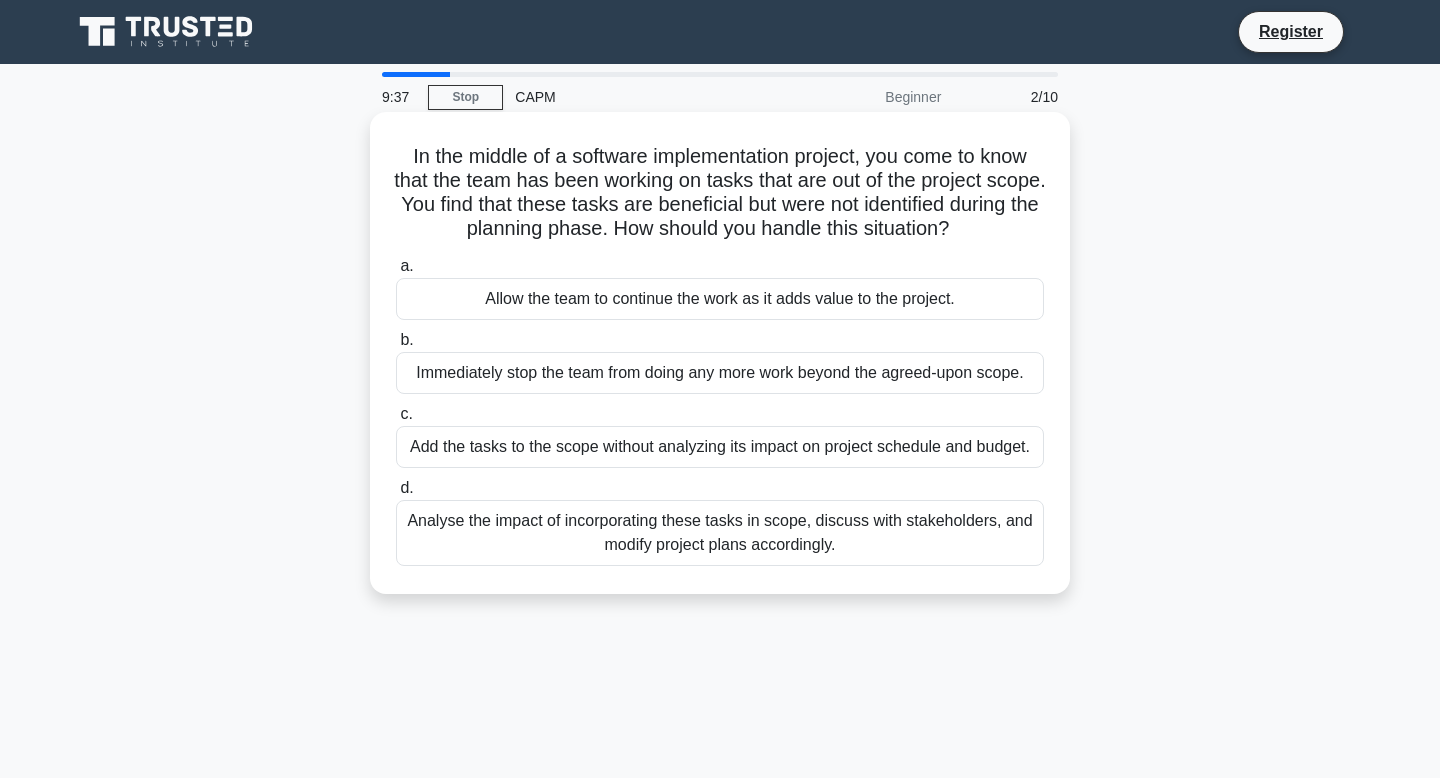 click on "Analyse the impact of incorporating these tasks in scope, discuss with stakeholders, and modify project plans accordingly." at bounding box center (720, 533) 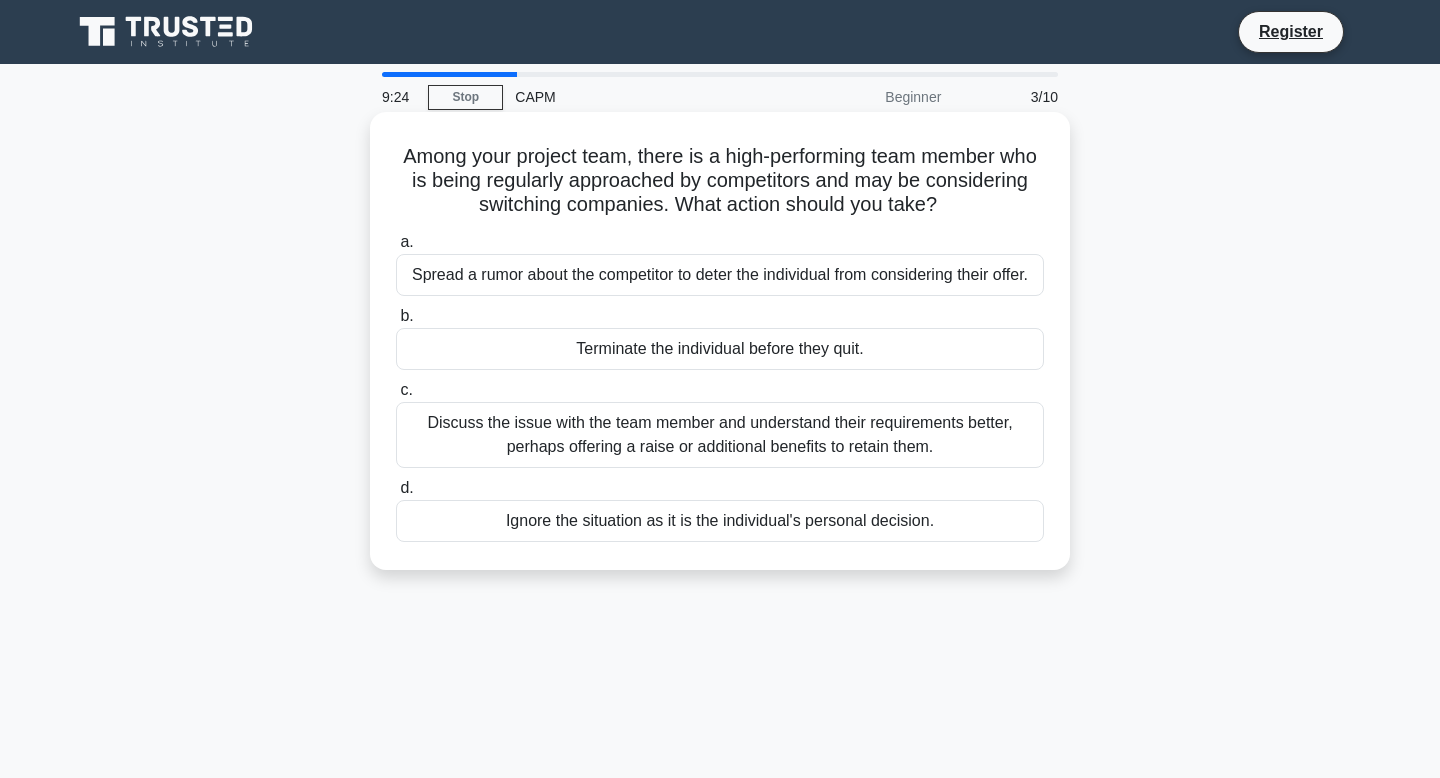 click on "Discuss the issue with the team member and understand their requirements better, perhaps offering a raise or additional benefits to retain them." at bounding box center [720, 435] 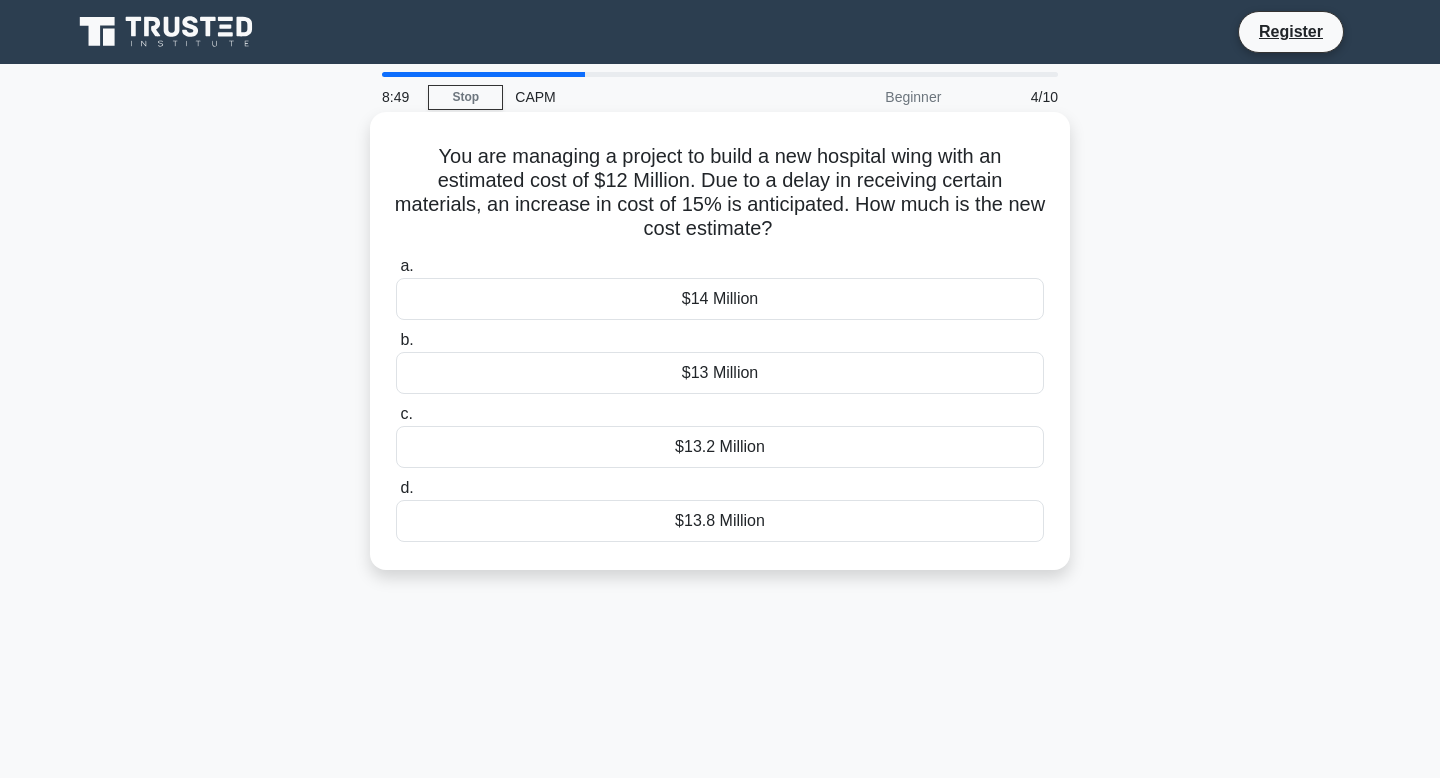click on "$13.8 Million" at bounding box center [720, 521] 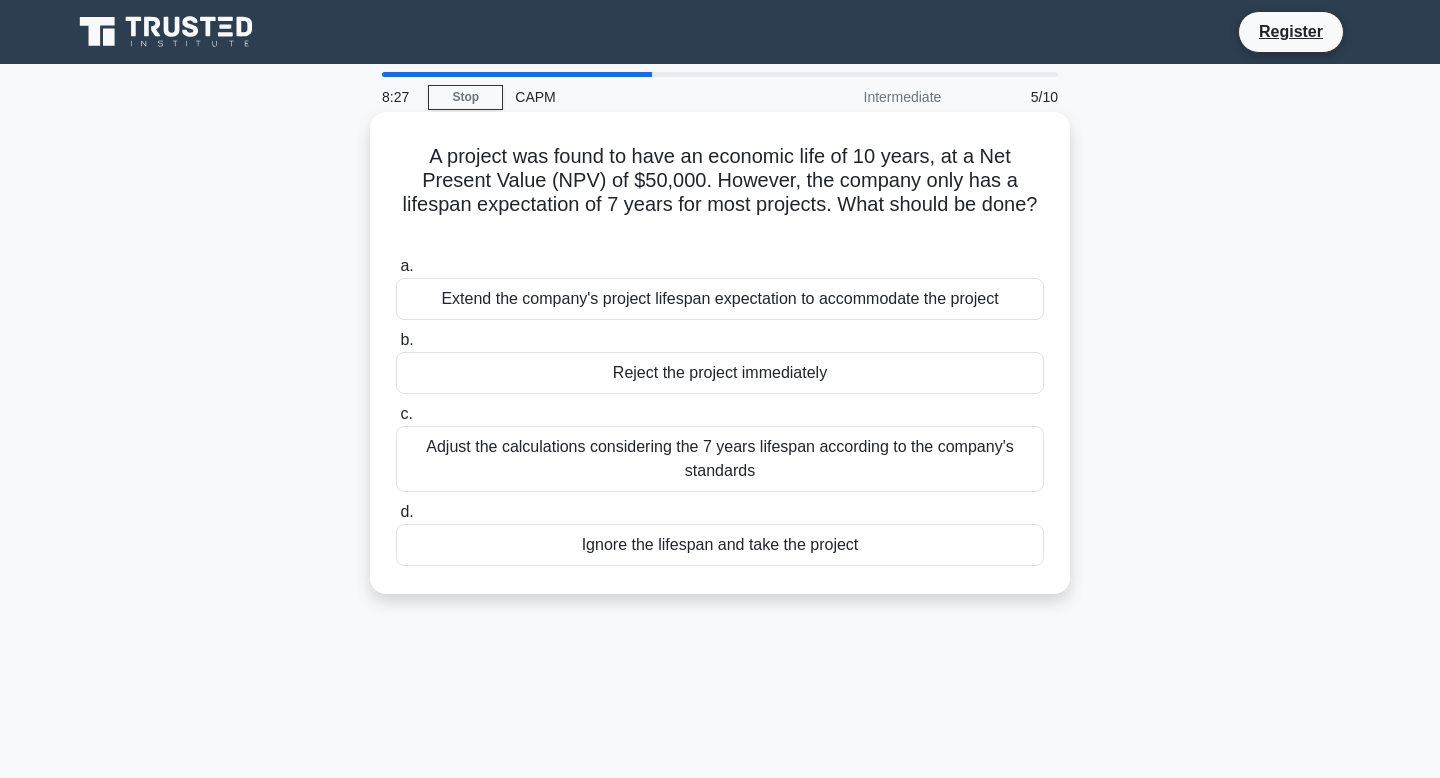 click on "Adjust the calculations considering the 7 years lifespan according to the company's standards" at bounding box center [720, 459] 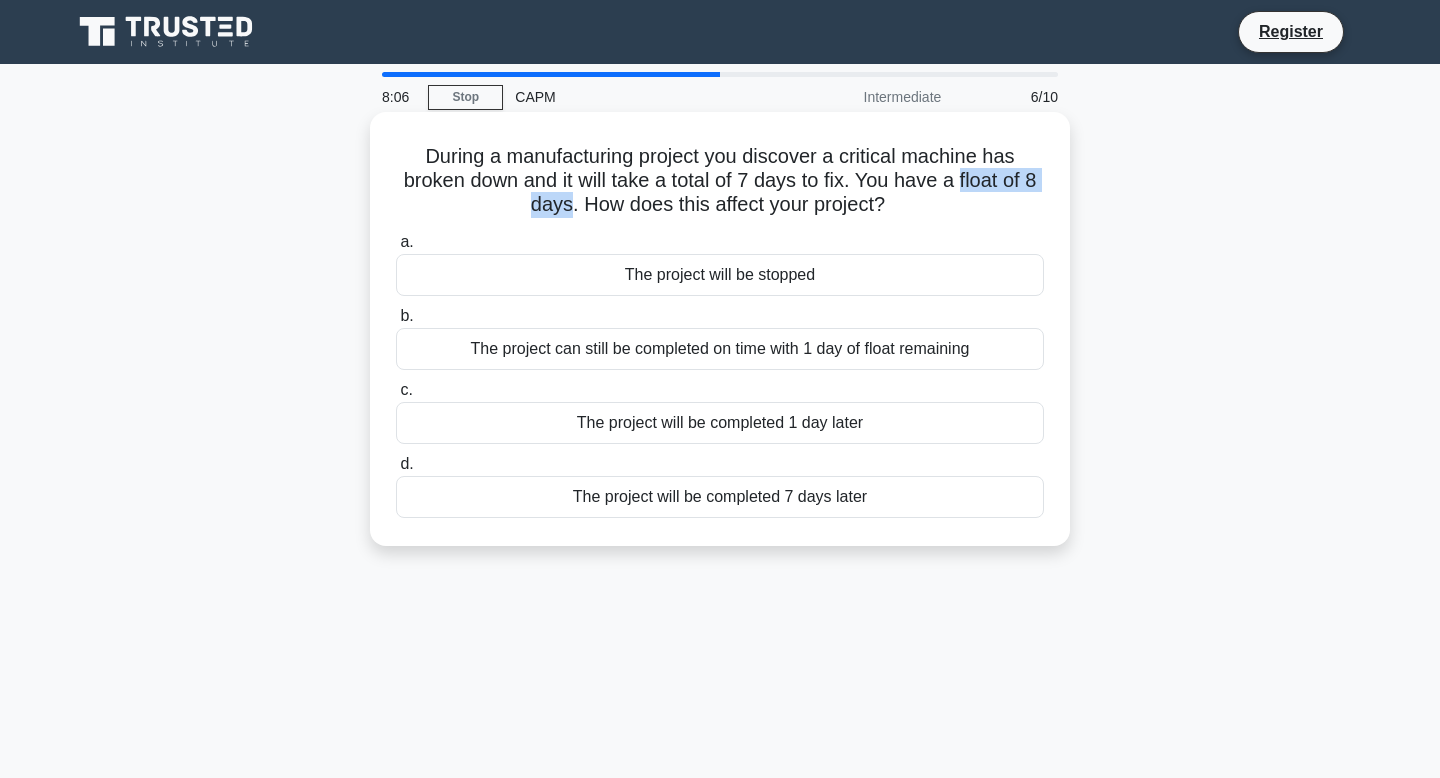 drag, startPoint x: 963, startPoint y: 182, endPoint x: 566, endPoint y: 211, distance: 398.05777 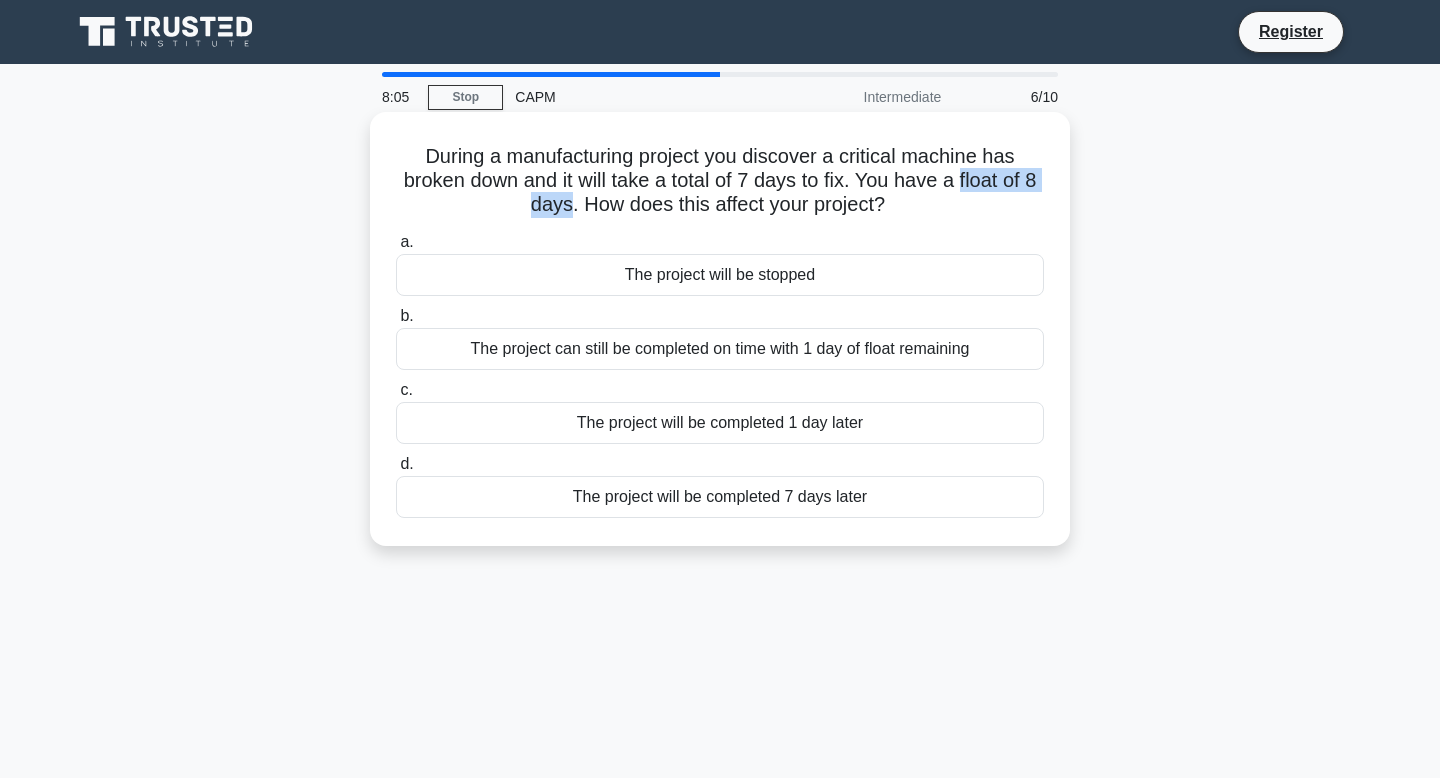 copy on "float of 8 days" 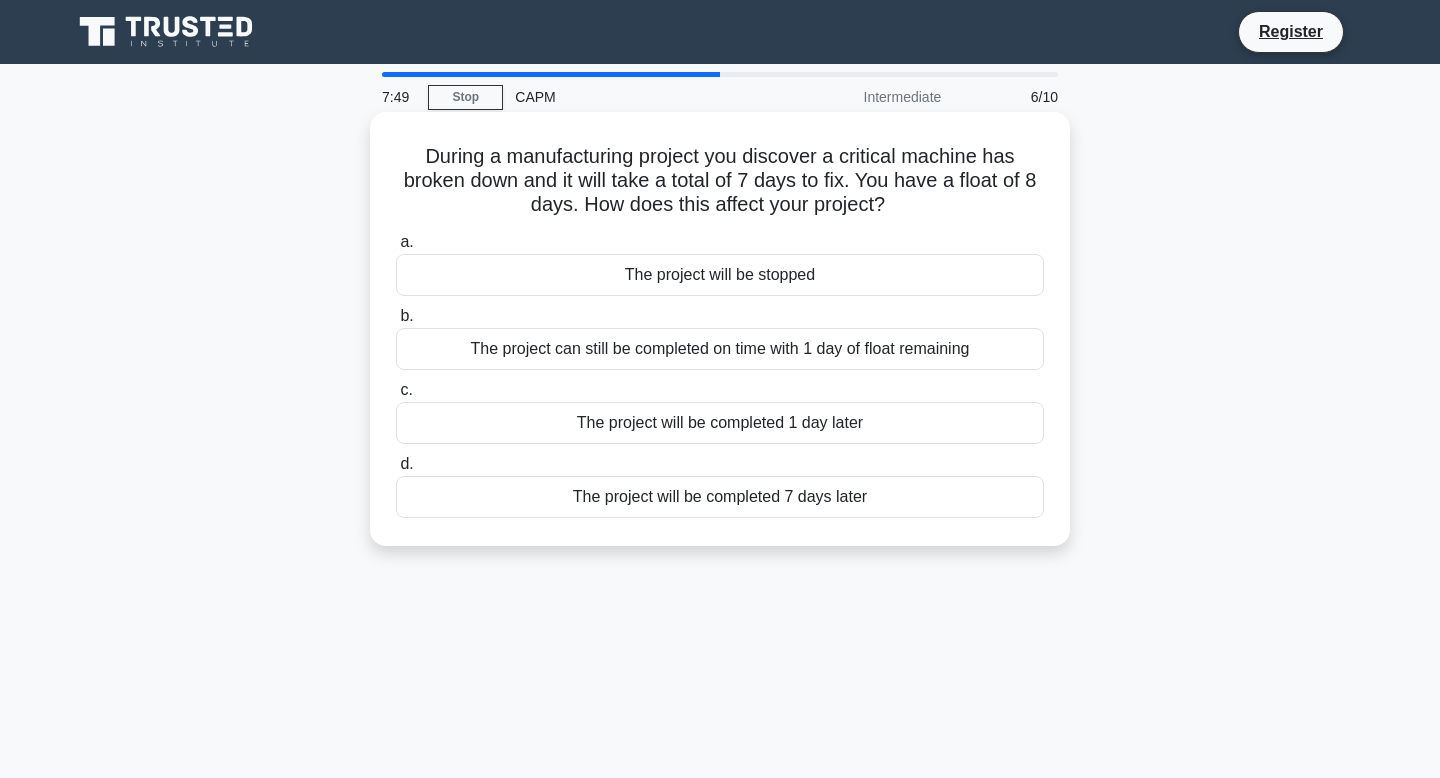 click on "The project can still be completed on time with 1 day of float remaining" at bounding box center [720, 349] 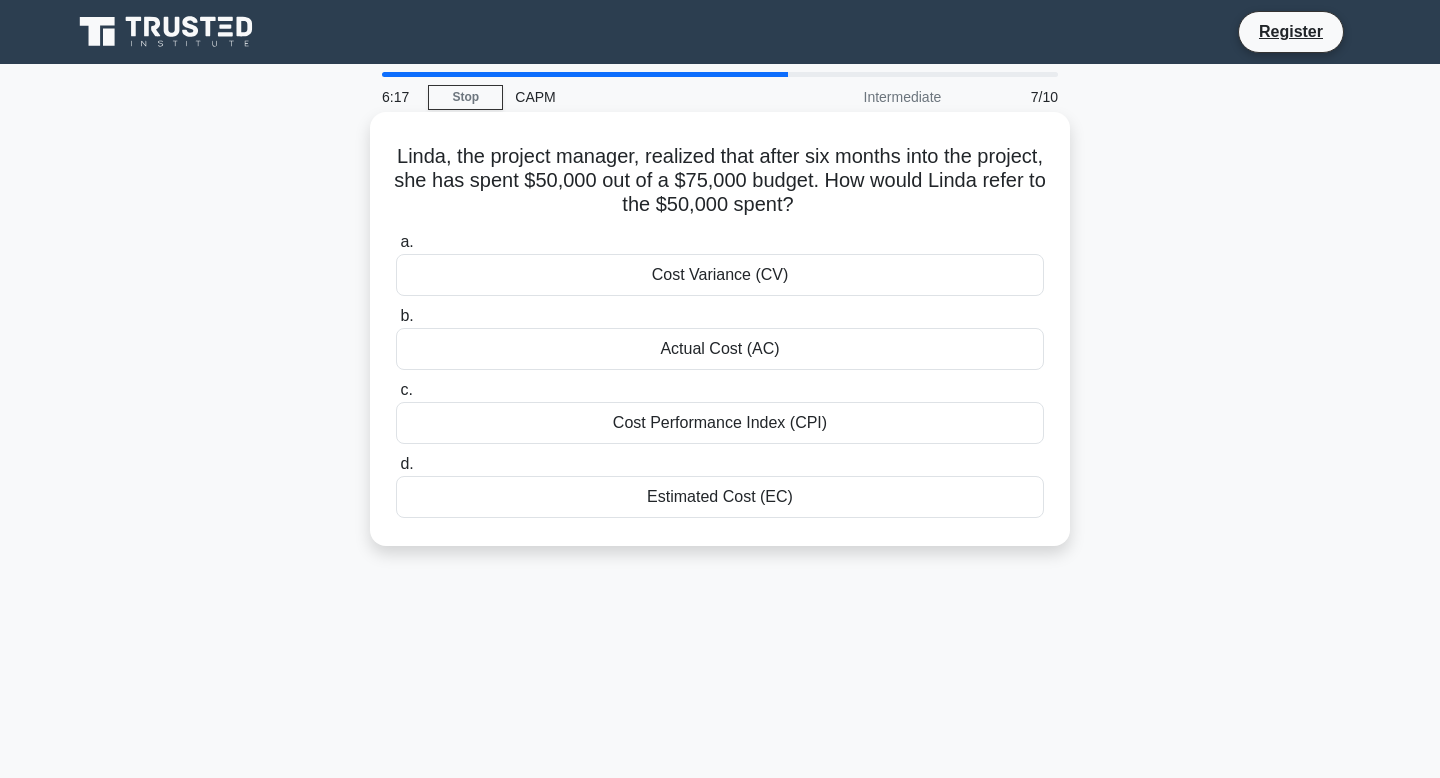 click on "Actual Cost (AC)" at bounding box center [720, 349] 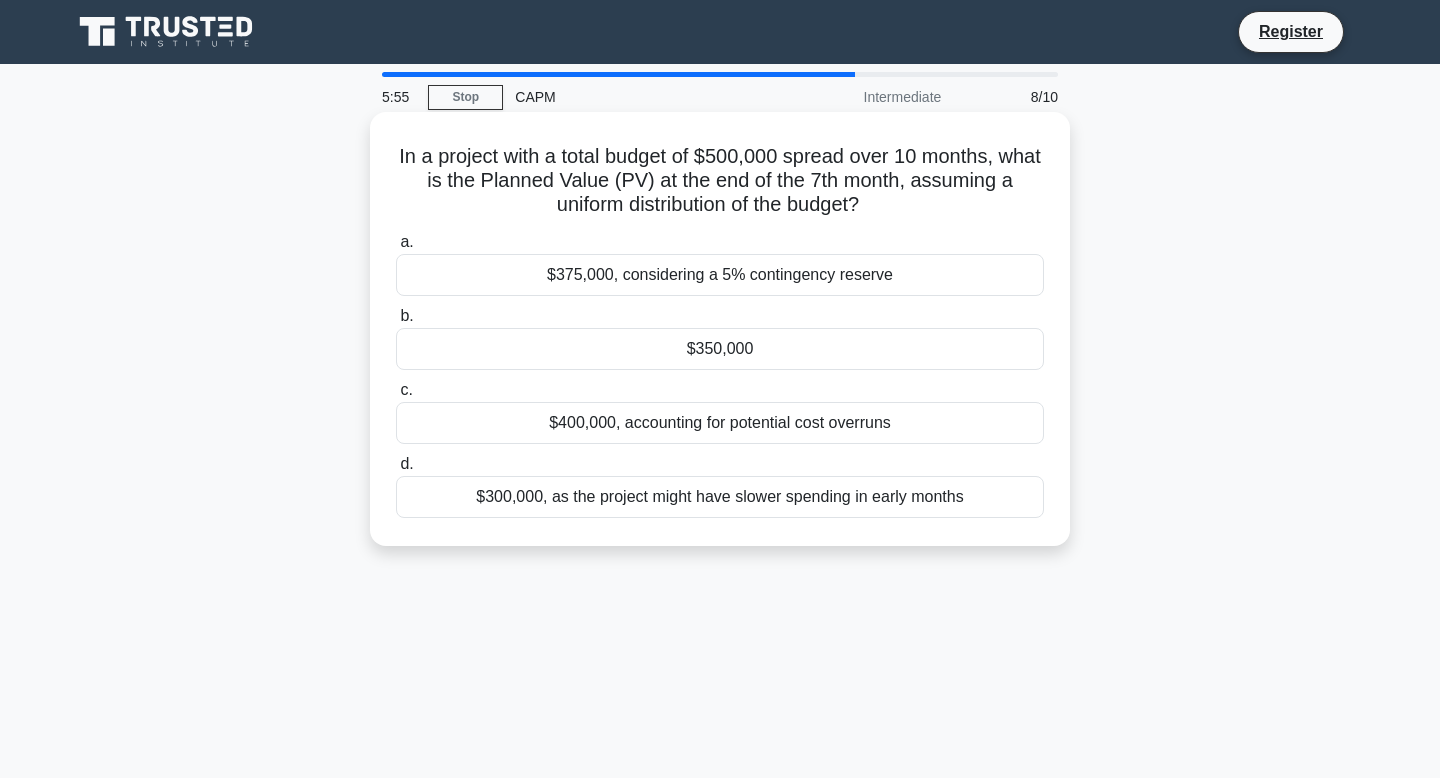 click on "$350,000" at bounding box center [720, 349] 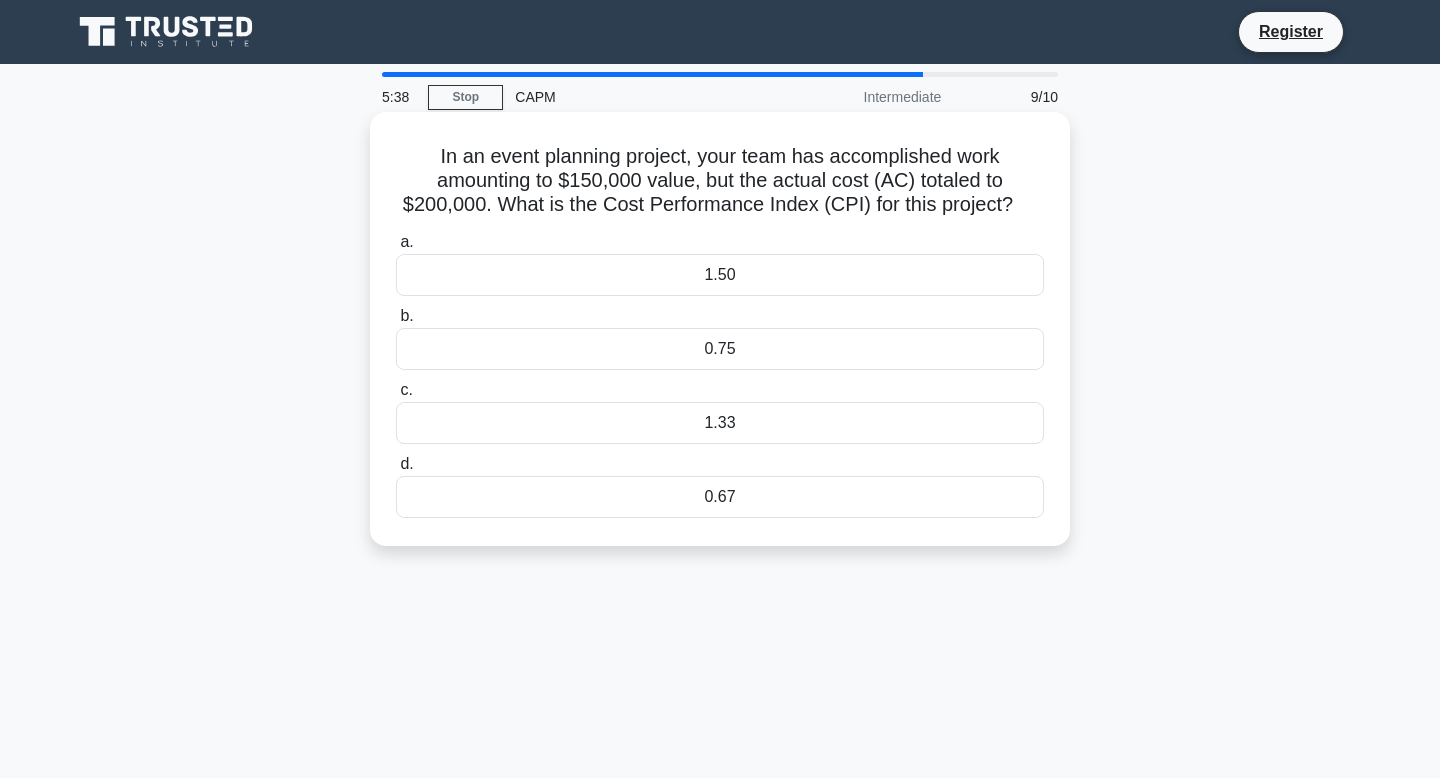 click on "0.75" at bounding box center (720, 349) 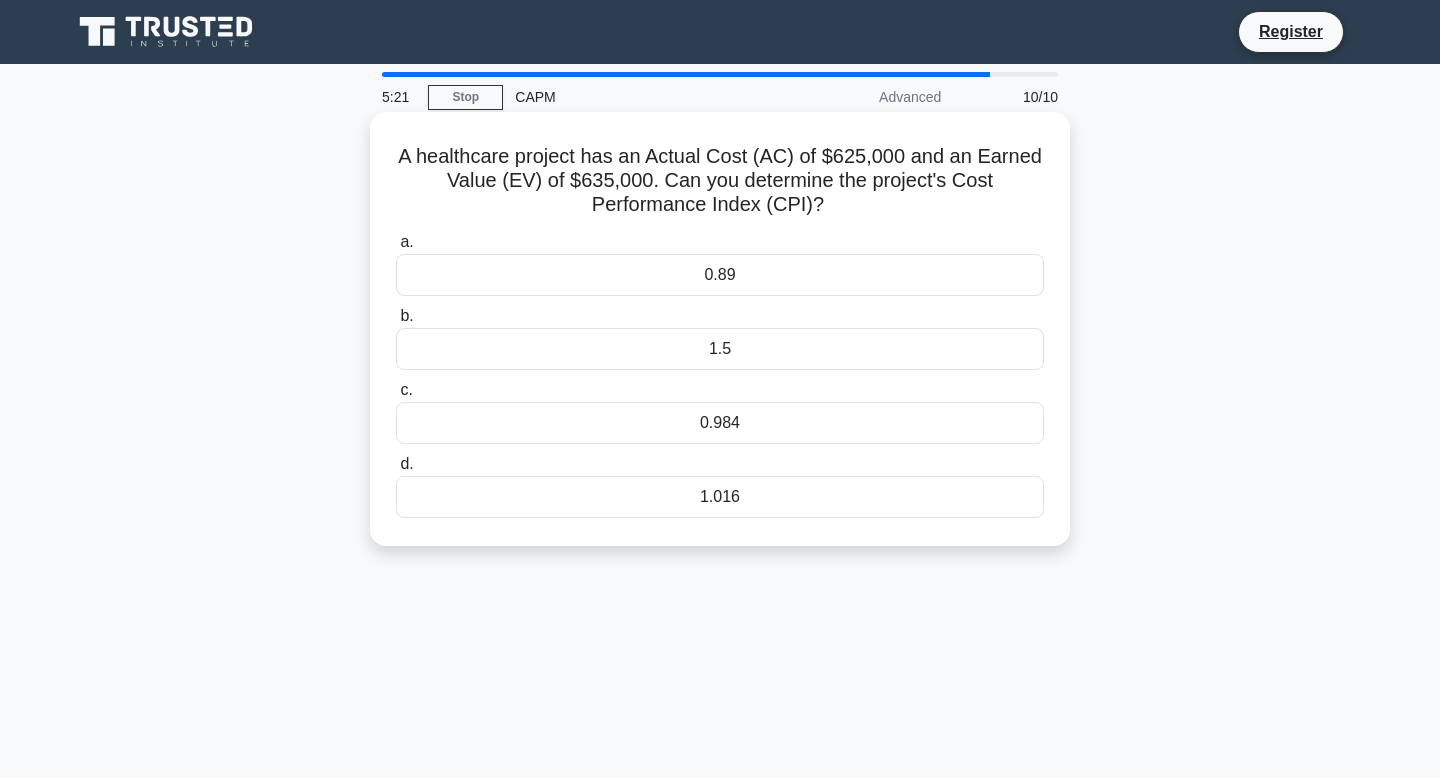 click on "0.984" at bounding box center (720, 423) 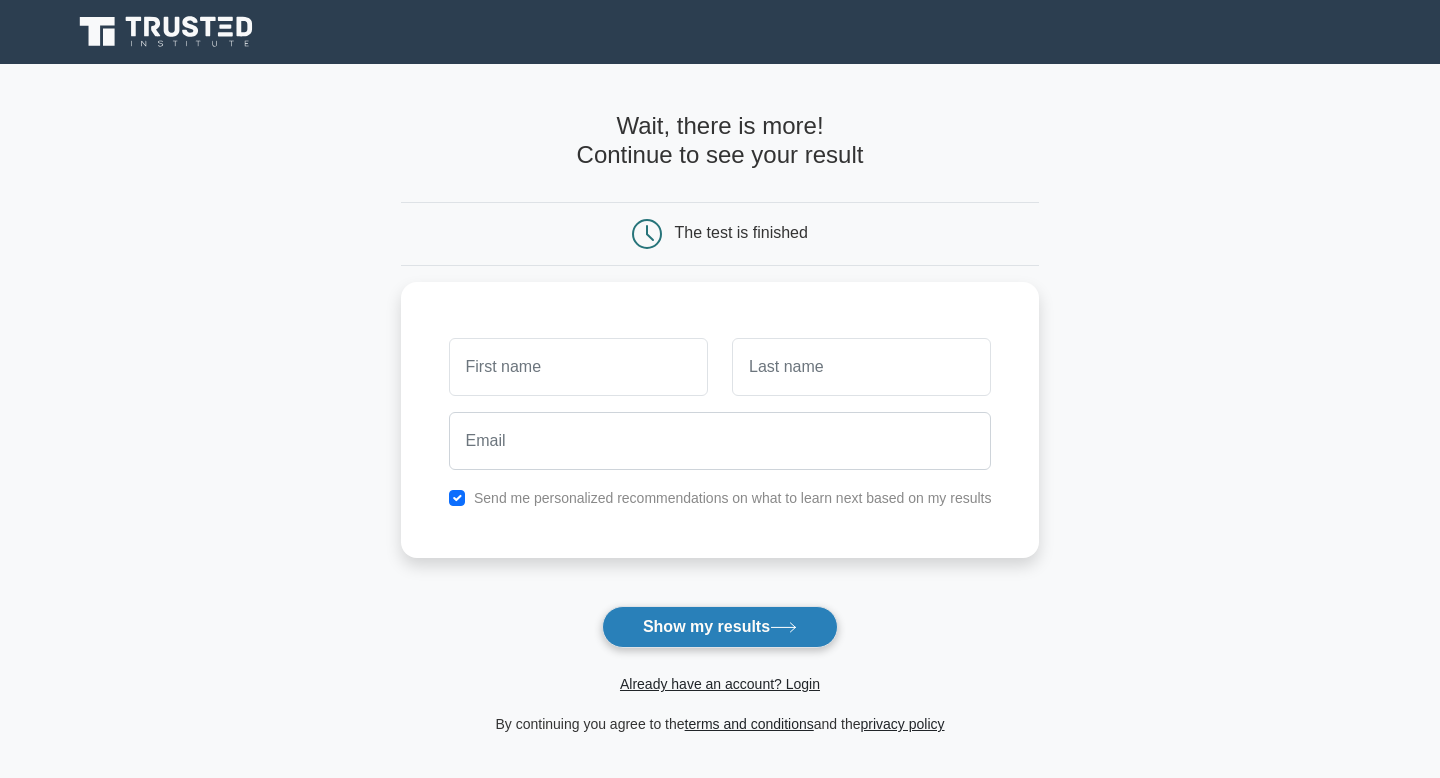 scroll, scrollTop: 0, scrollLeft: 0, axis: both 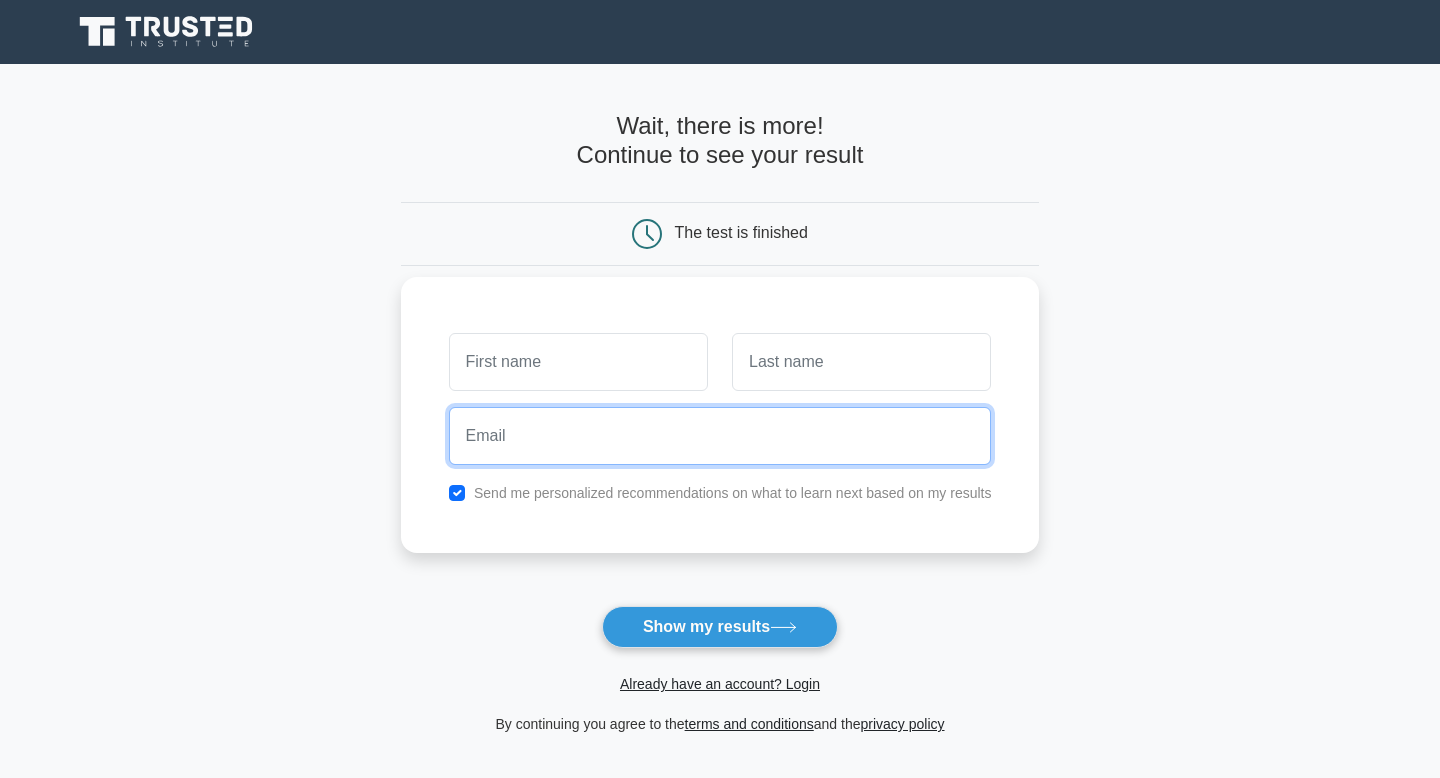 click at bounding box center (720, 436) 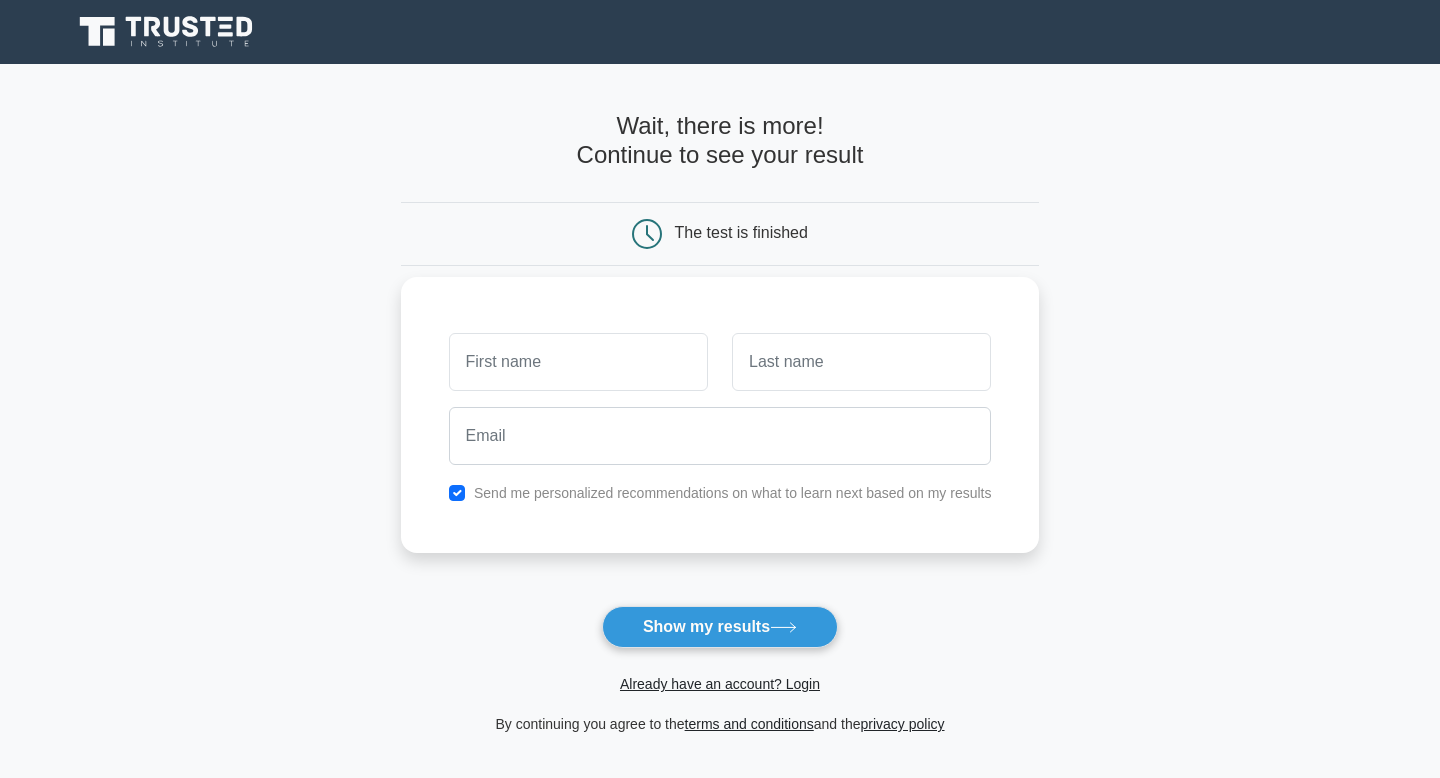click on "Send me personalized recommendations on what to learn next based on my results" at bounding box center (733, 493) 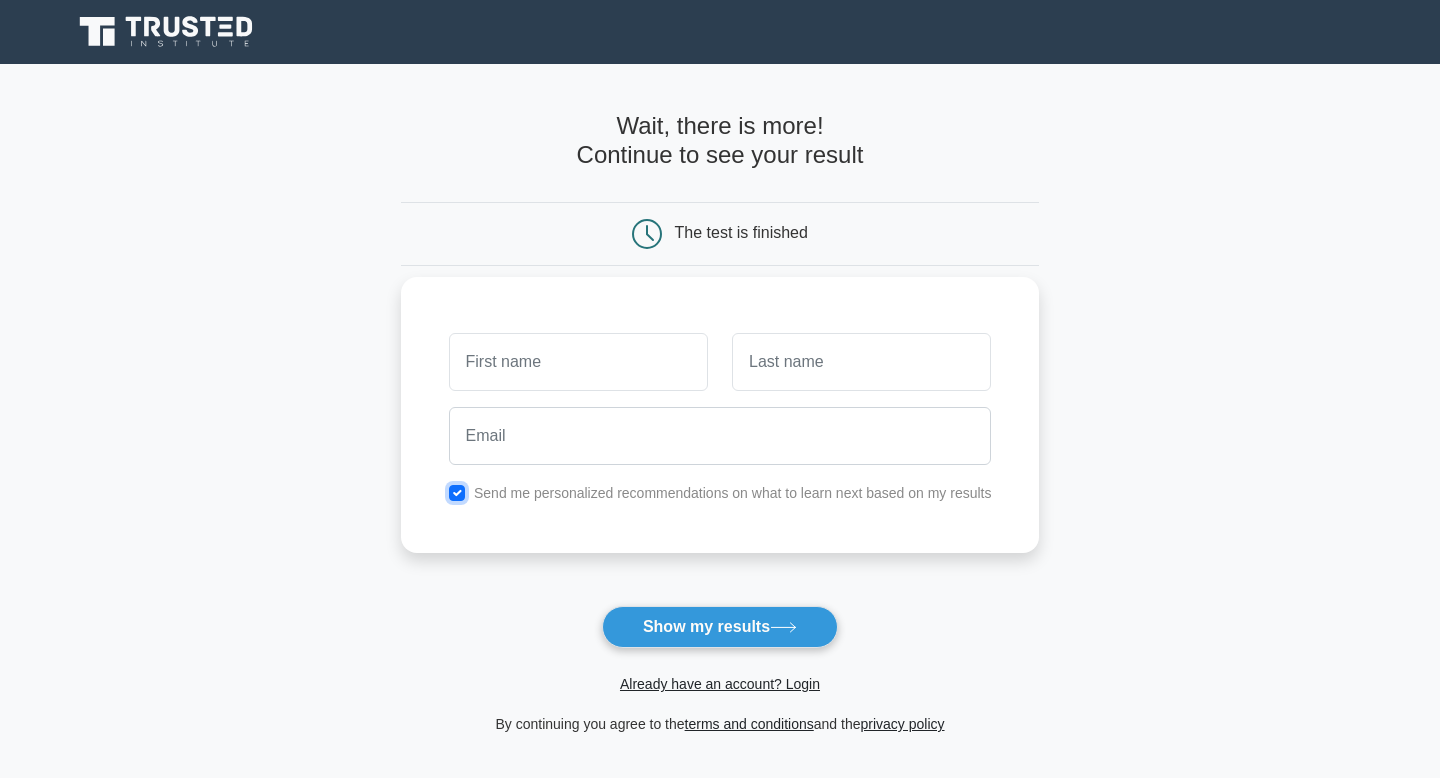 click at bounding box center [457, 493] 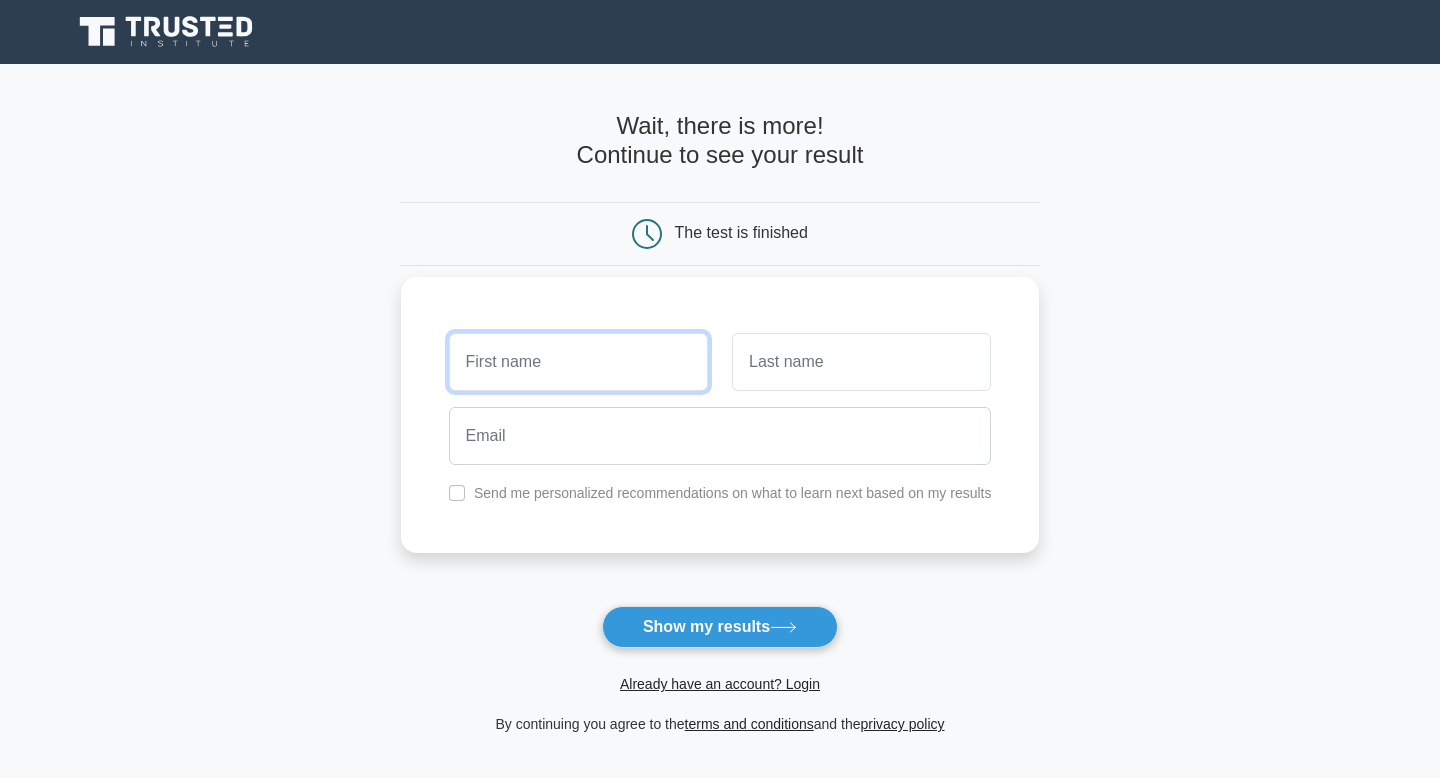 click at bounding box center (578, 362) 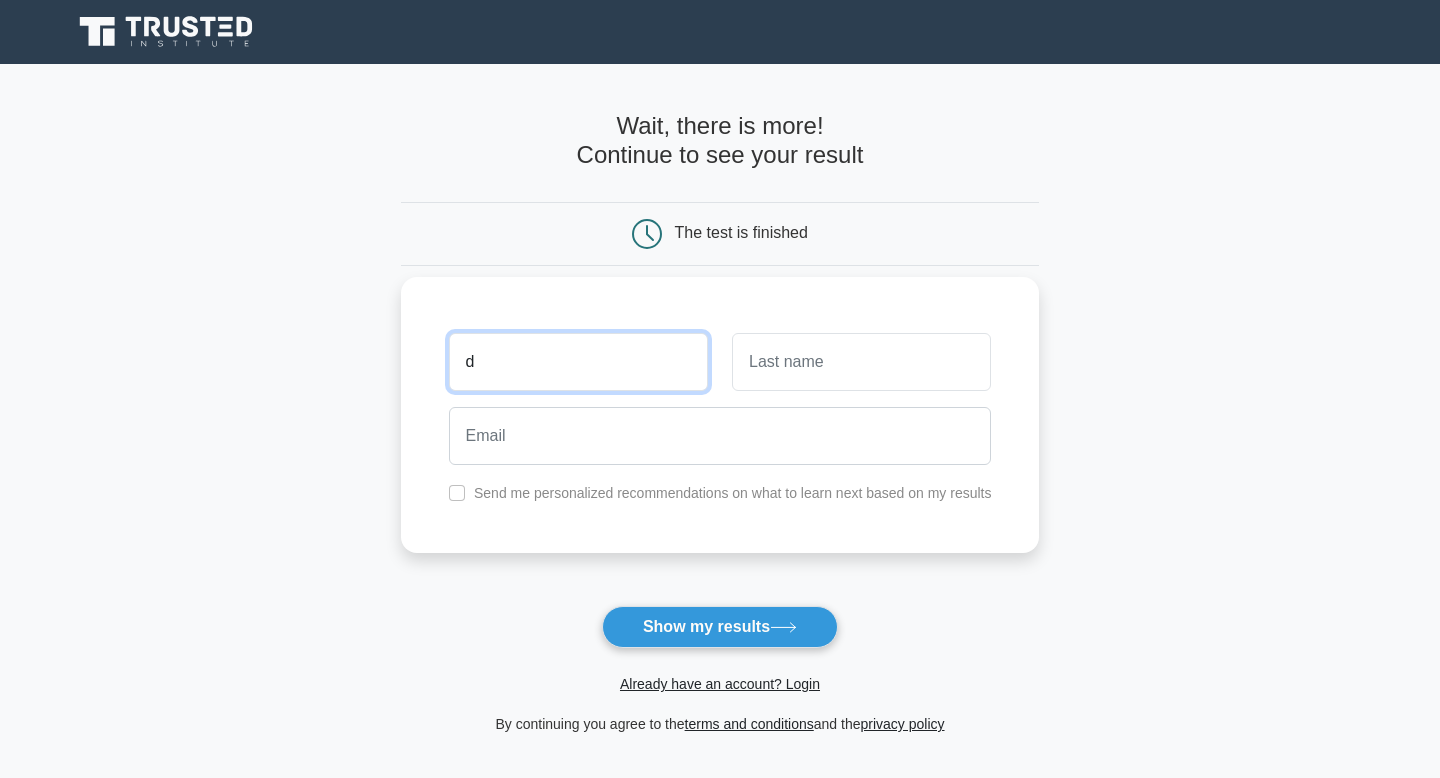 type on "d" 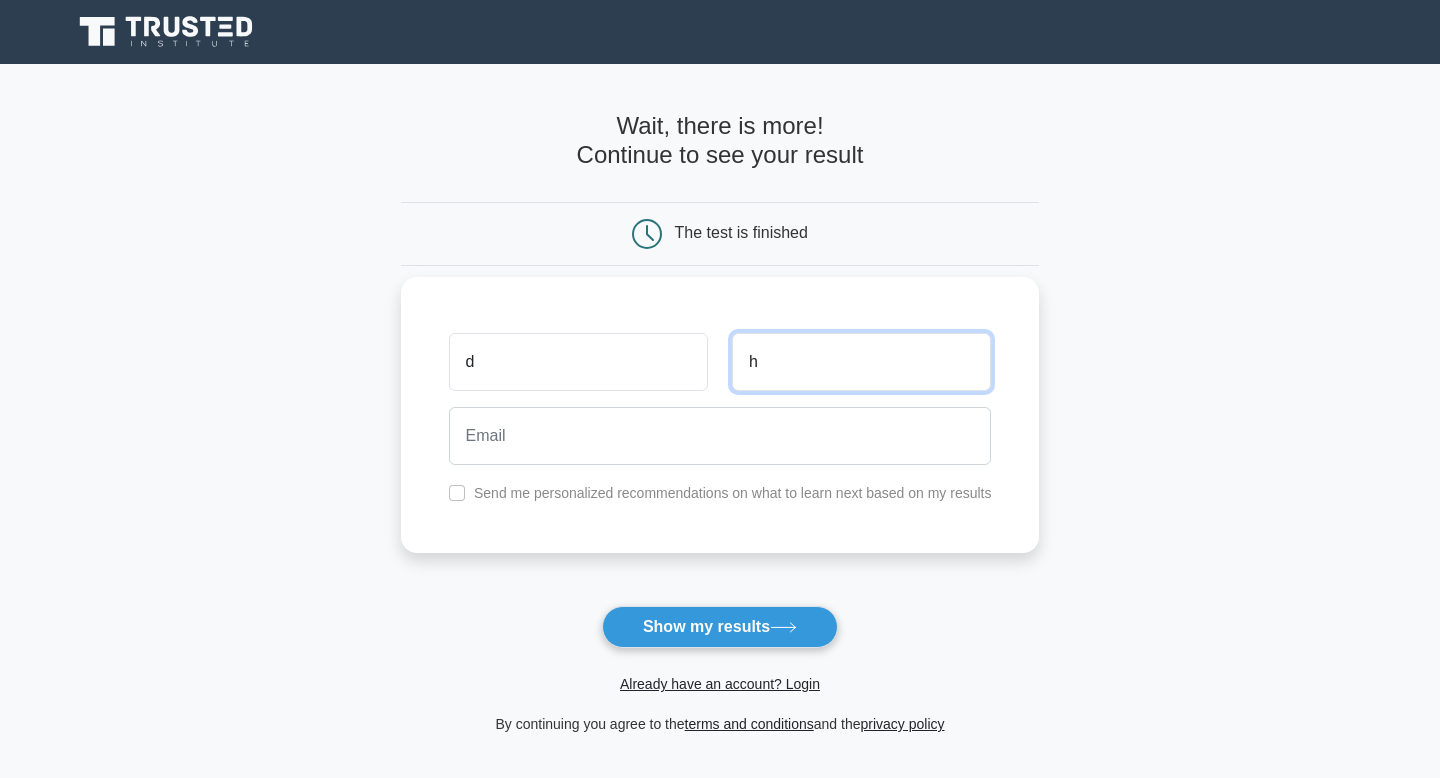 type on "h" 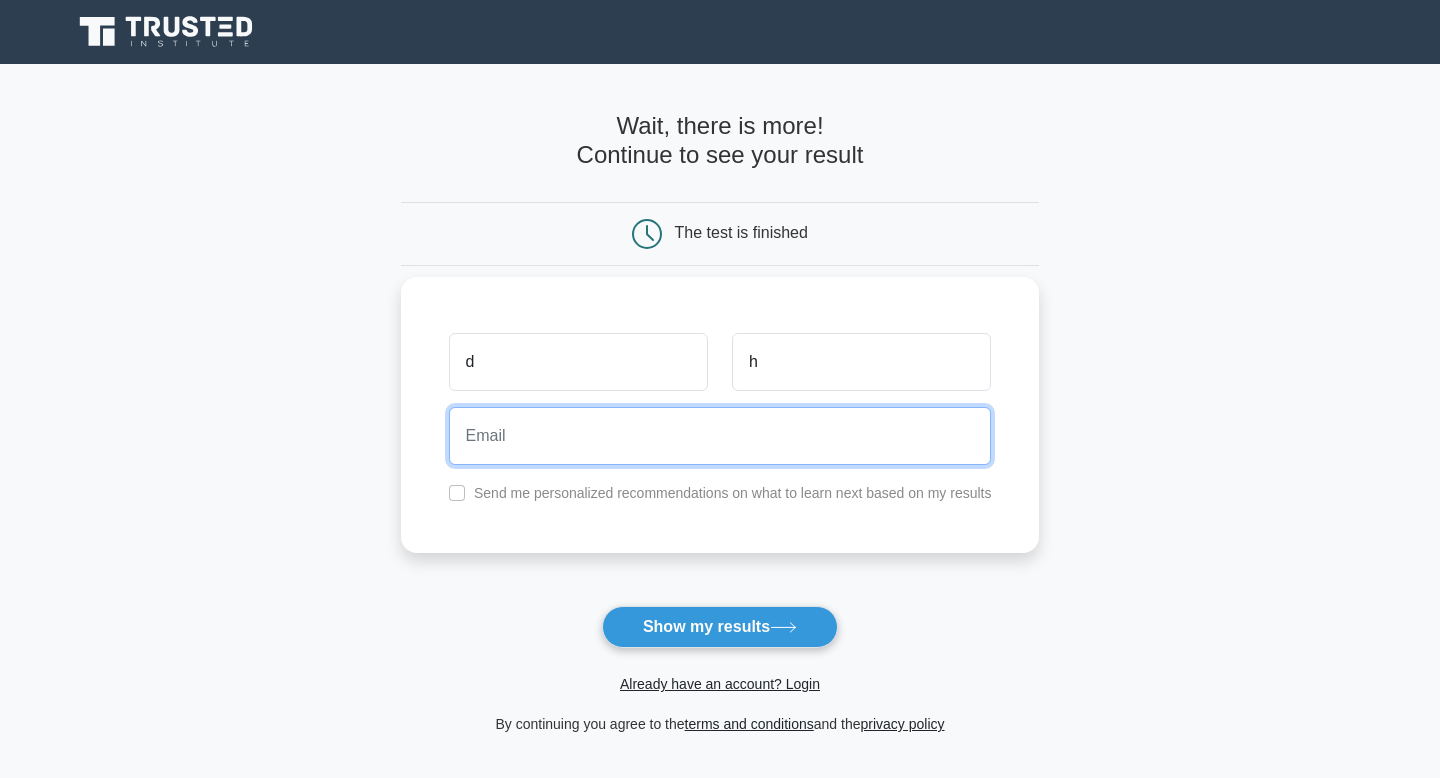 click at bounding box center (720, 436) 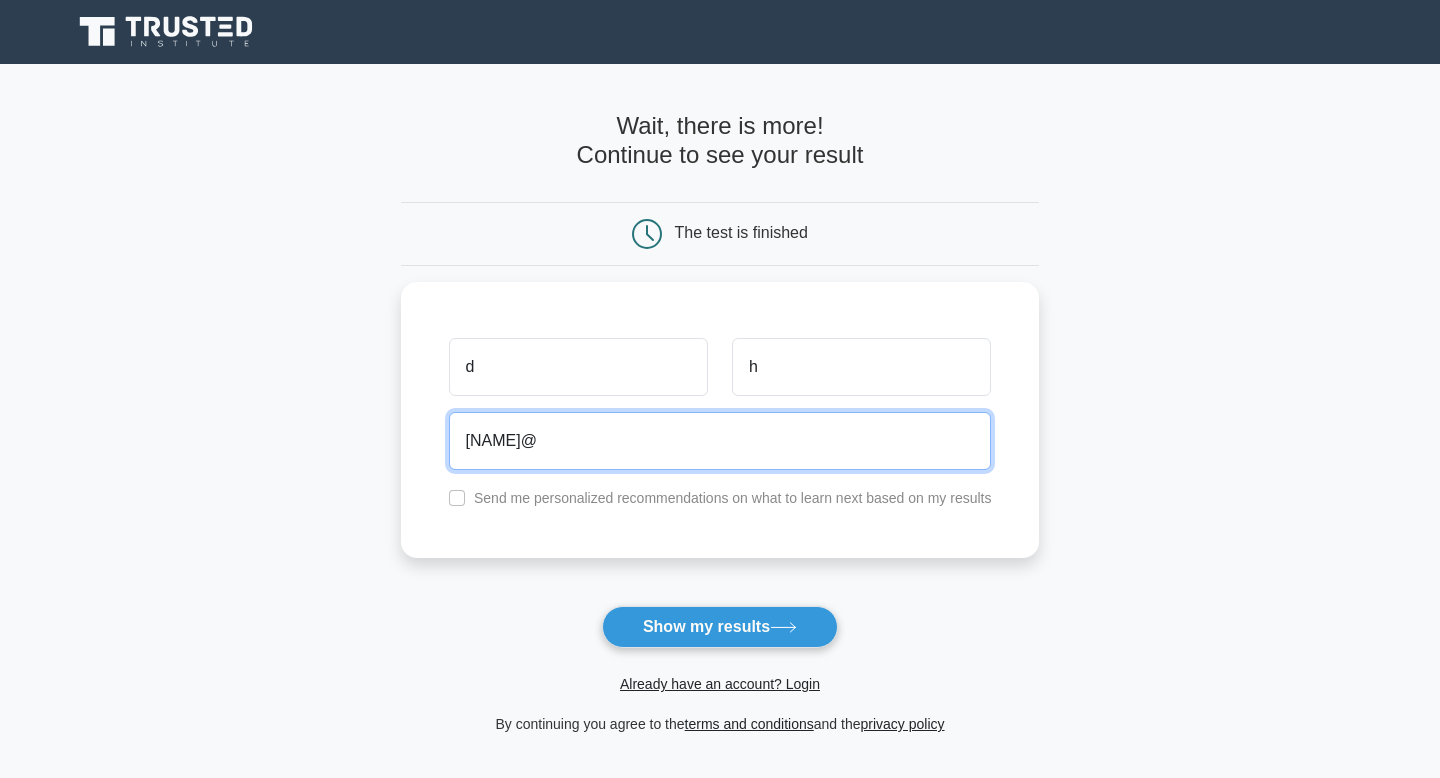 type on "dhanya14@" 